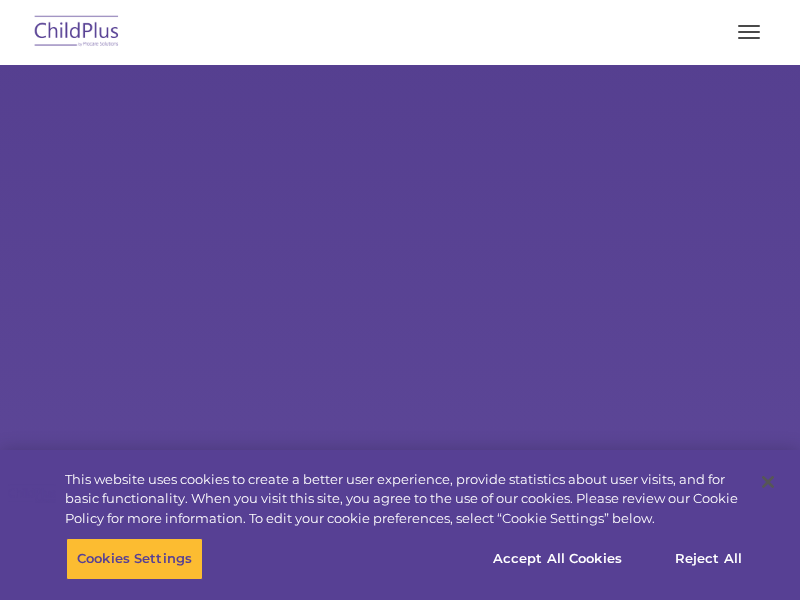 scroll, scrollTop: 0, scrollLeft: 0, axis: both 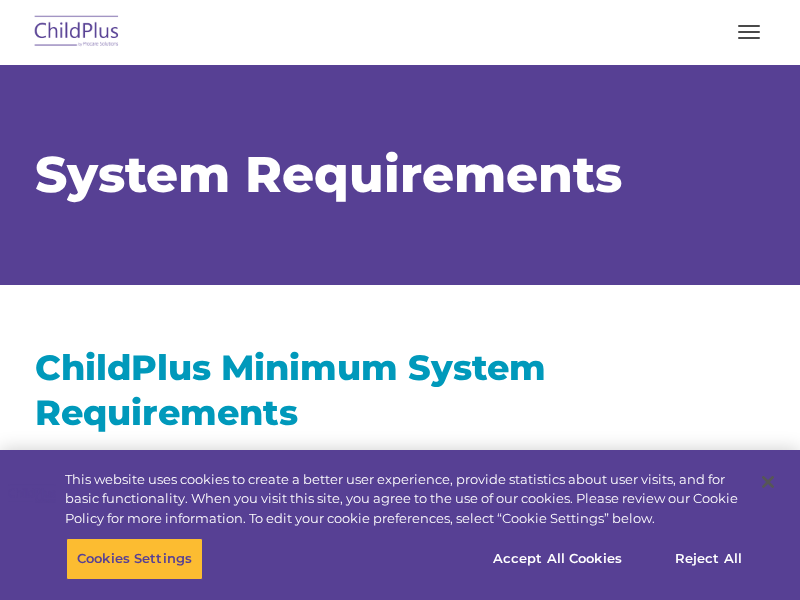 select on "MEDIUM" 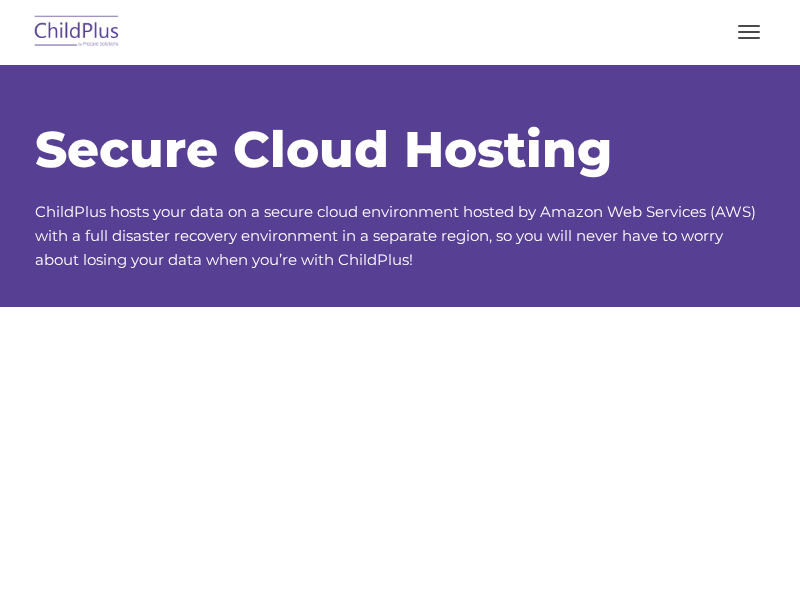 scroll, scrollTop: 0, scrollLeft: 0, axis: both 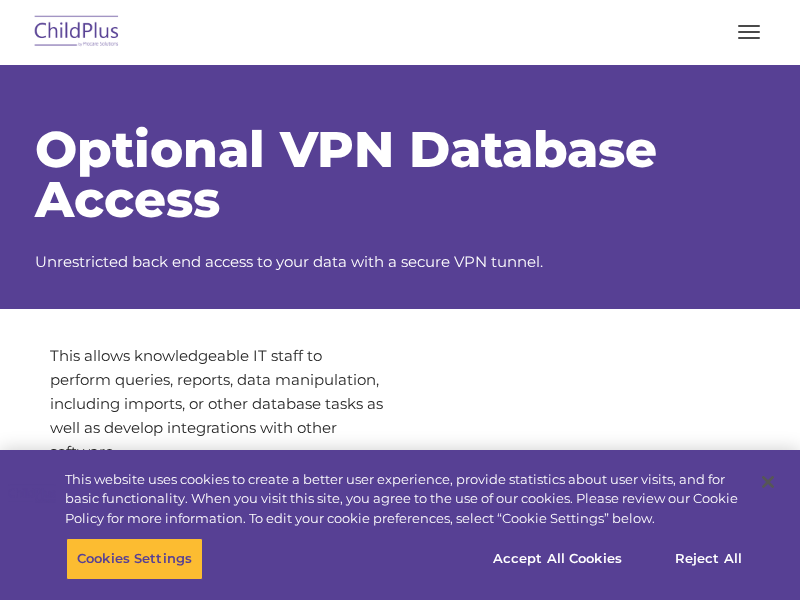 select on "MEDIUM" 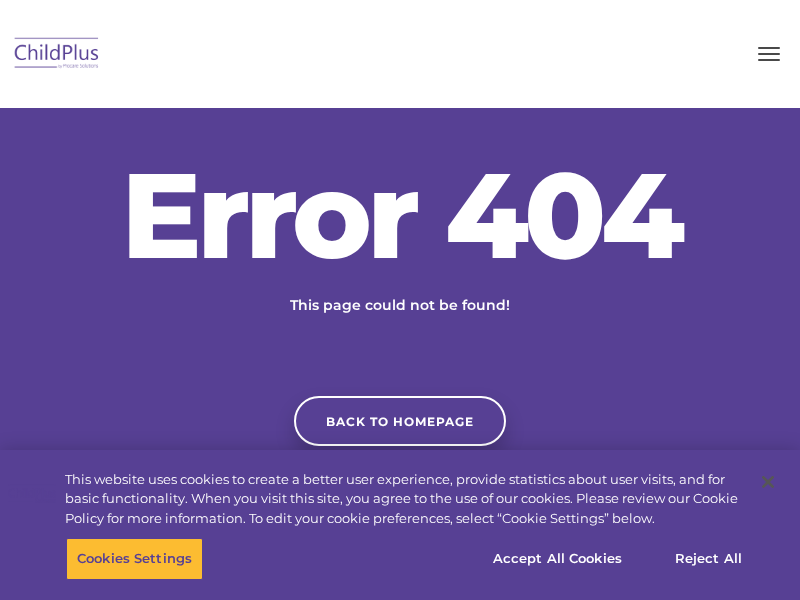 scroll, scrollTop: 0, scrollLeft: 0, axis: both 